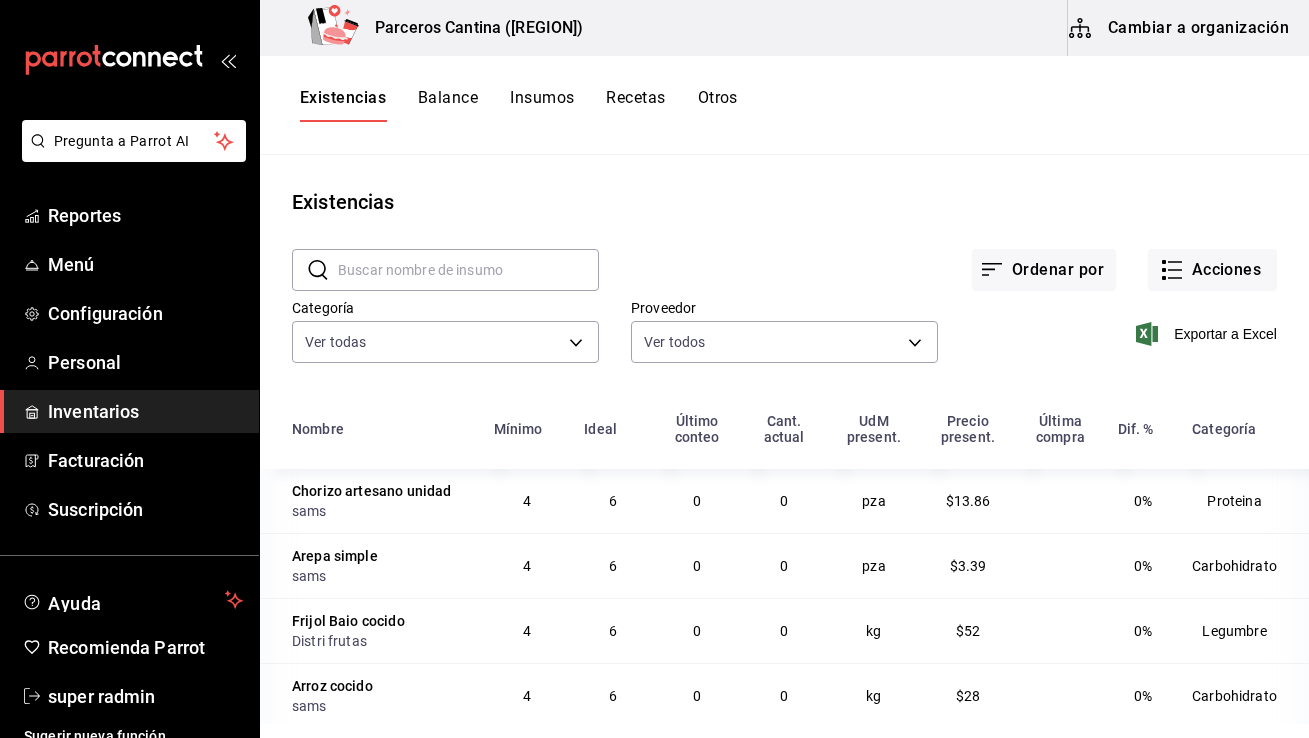scroll, scrollTop: 0, scrollLeft: 0, axis: both 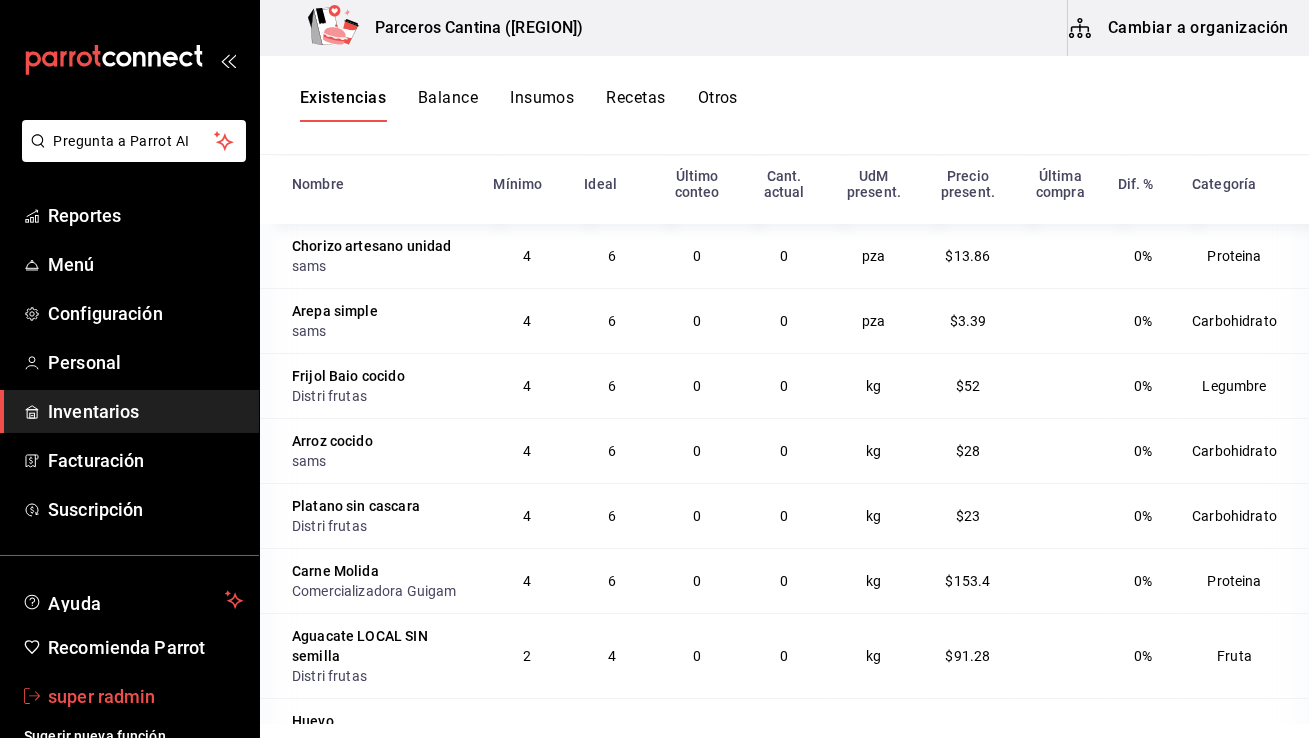 click on "super radmin" at bounding box center [129, 696] 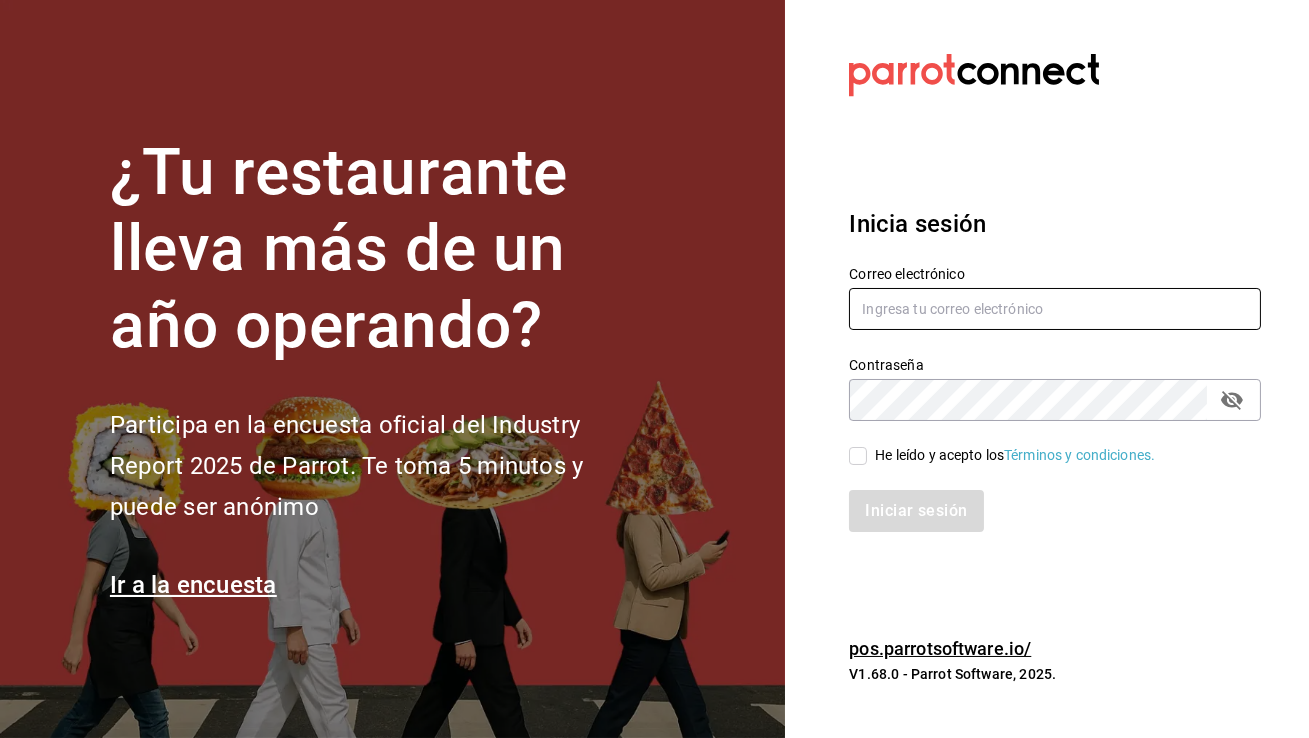 click at bounding box center (1055, 309) 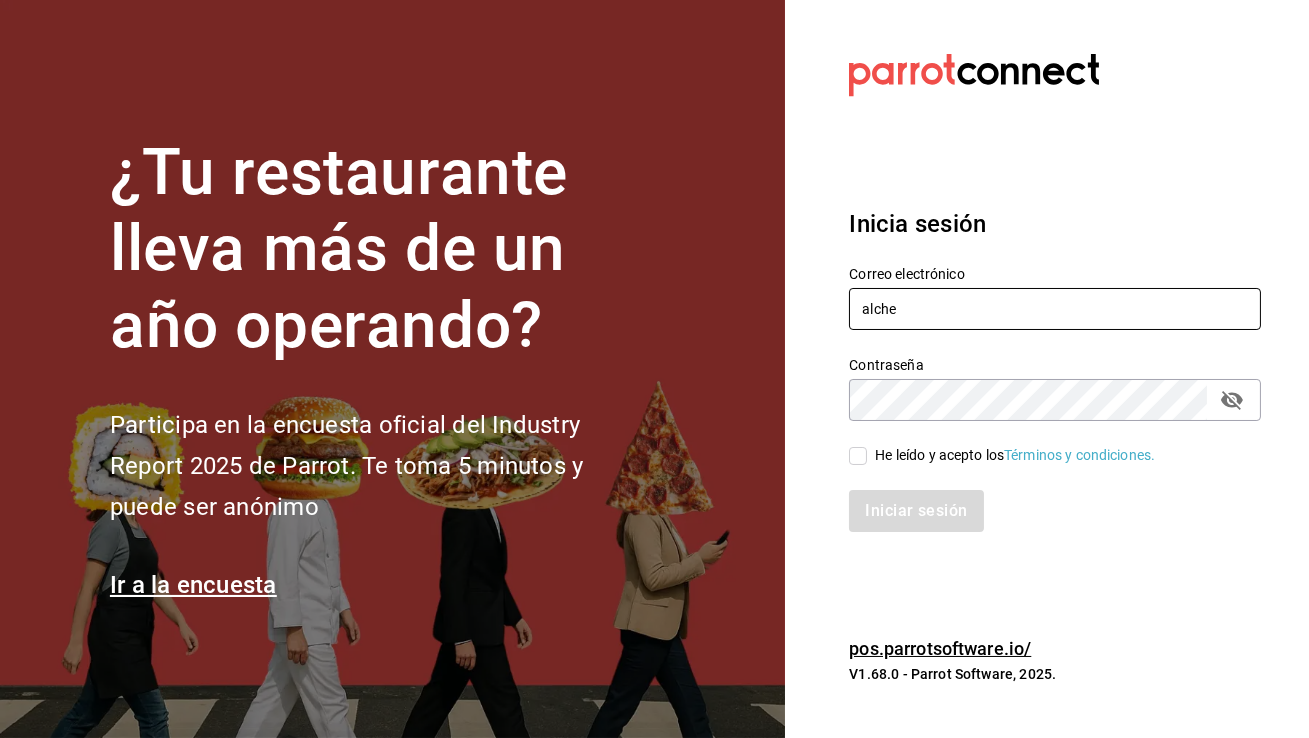 type on "alchemycoffeelab@mty.com" 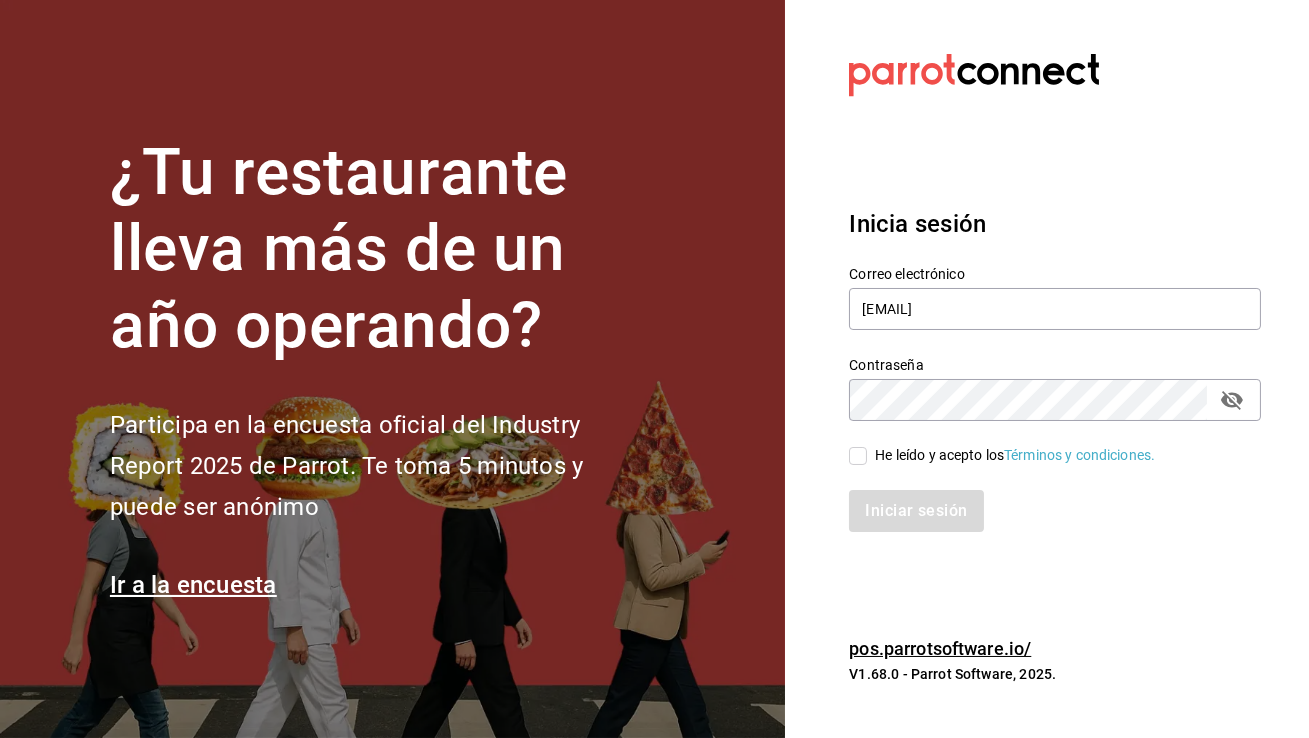 click on "He leído y acepto los  Términos y condiciones." at bounding box center (1011, 455) 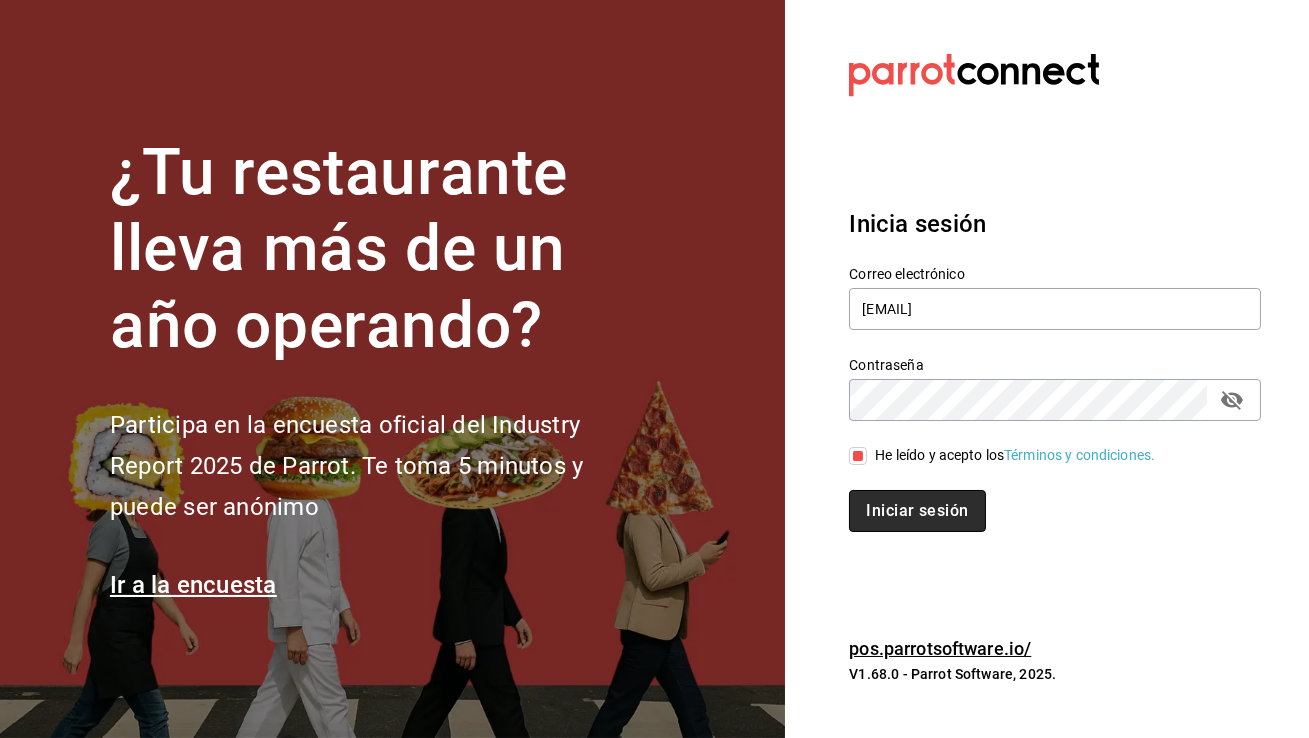 click on "Iniciar sesión" at bounding box center [917, 511] 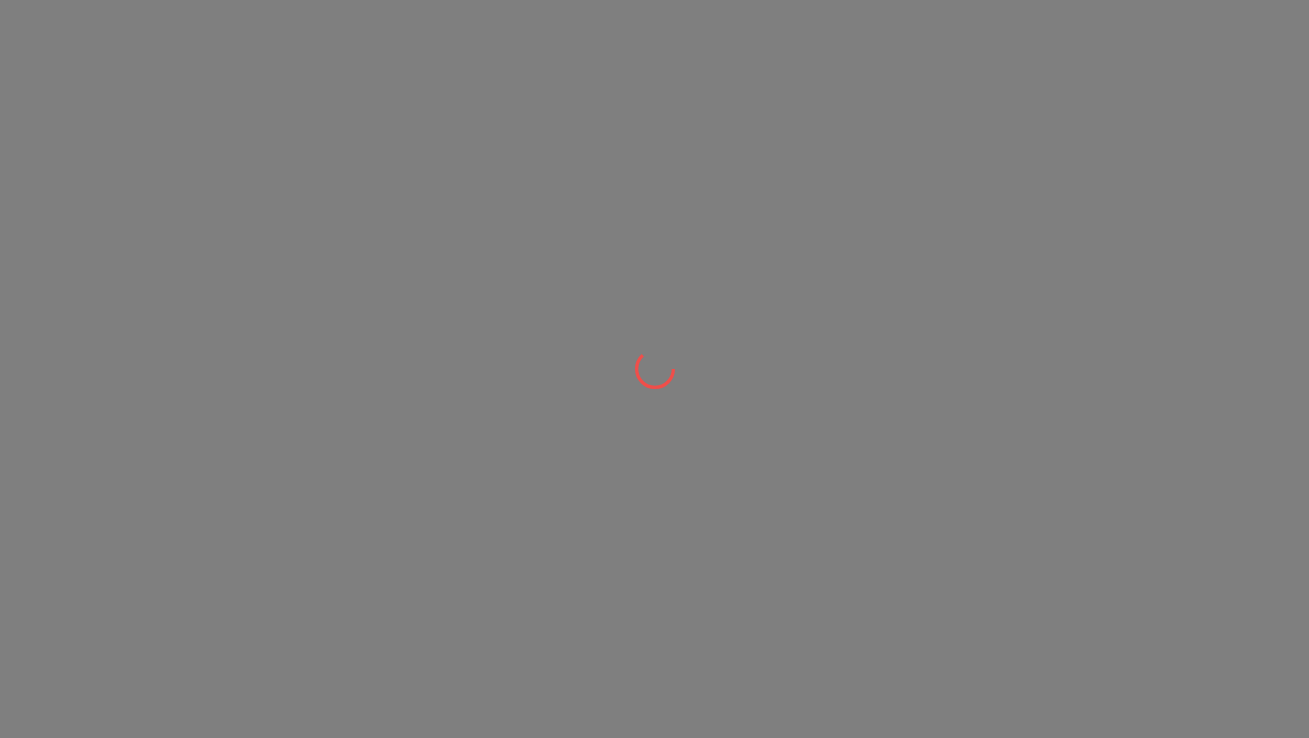 scroll, scrollTop: 0, scrollLeft: 0, axis: both 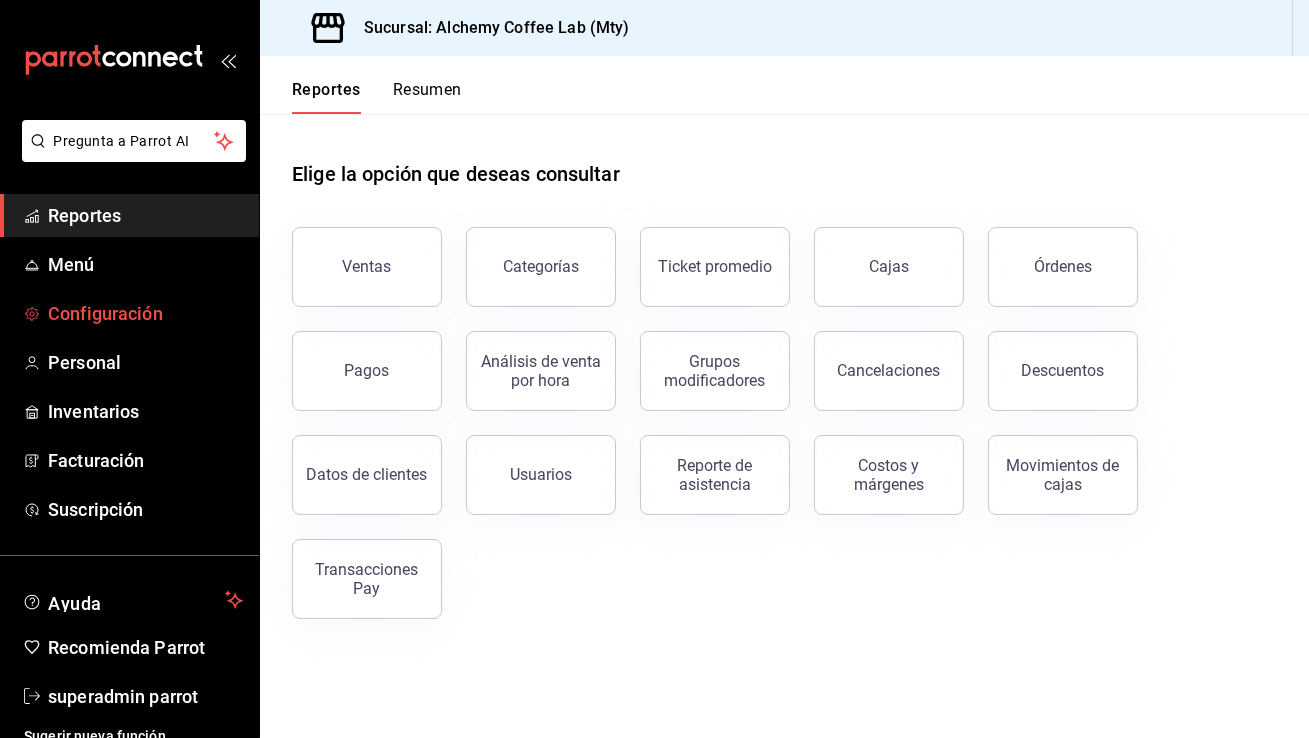 click on "Configuración" at bounding box center (145, 313) 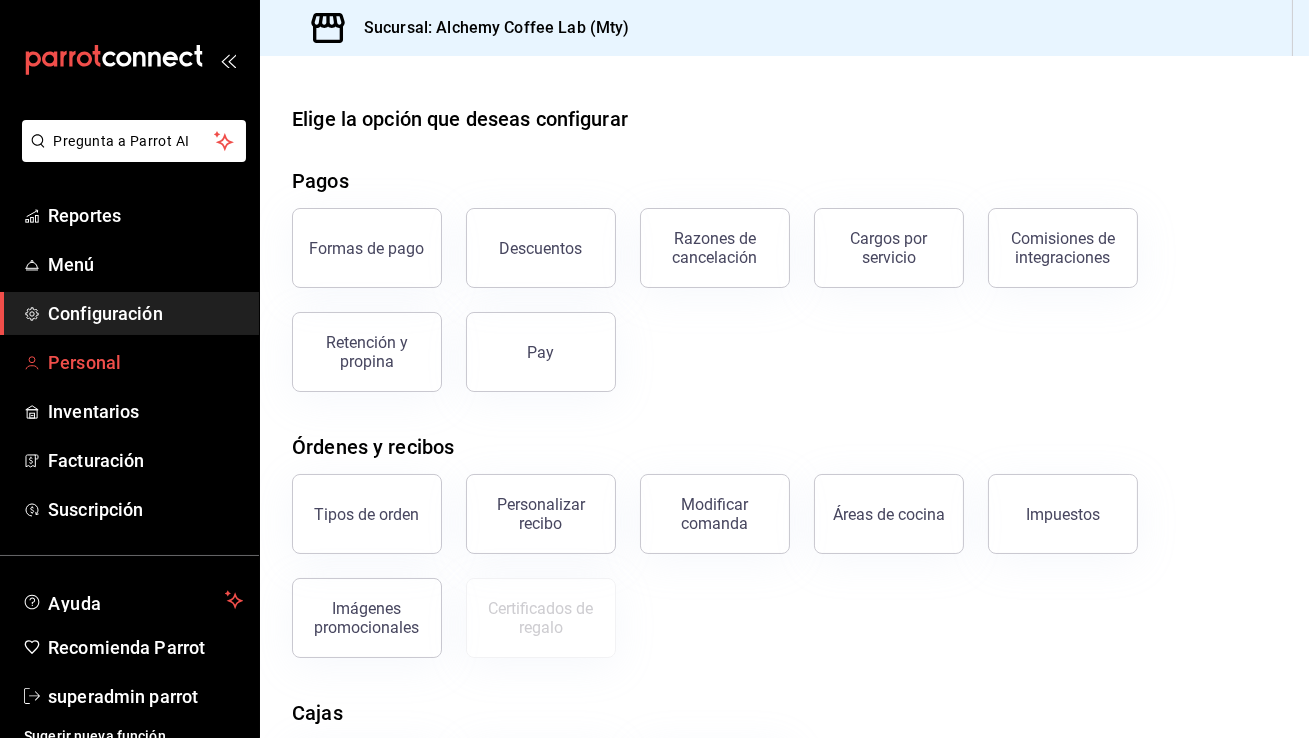 click on "Personal" at bounding box center [145, 362] 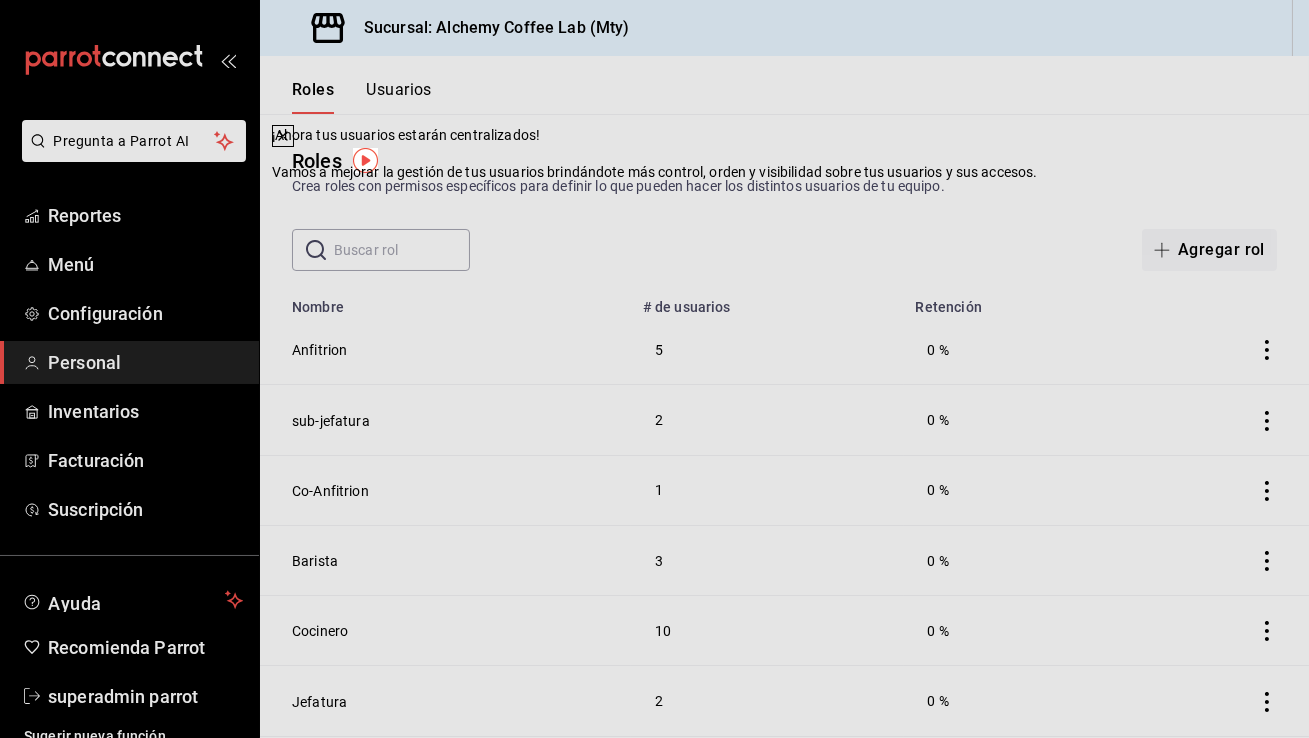 click 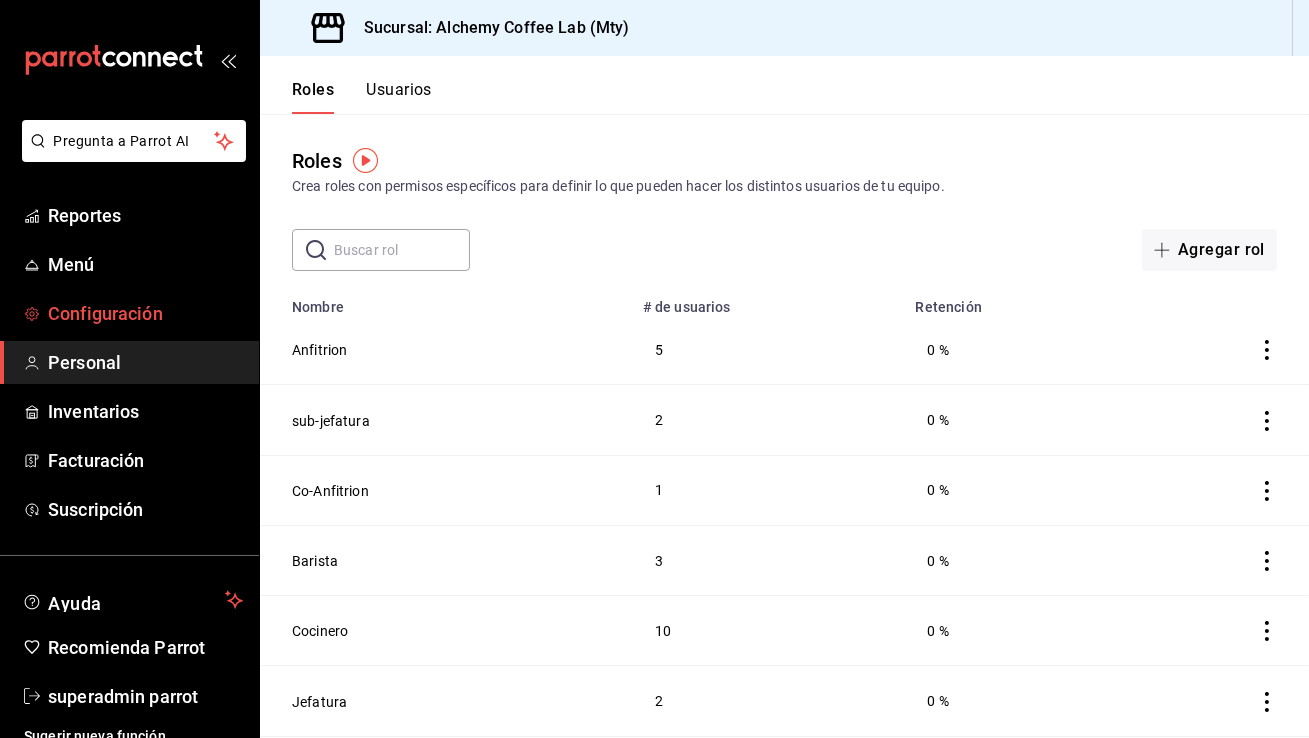 click on "Configuración" at bounding box center (145, 313) 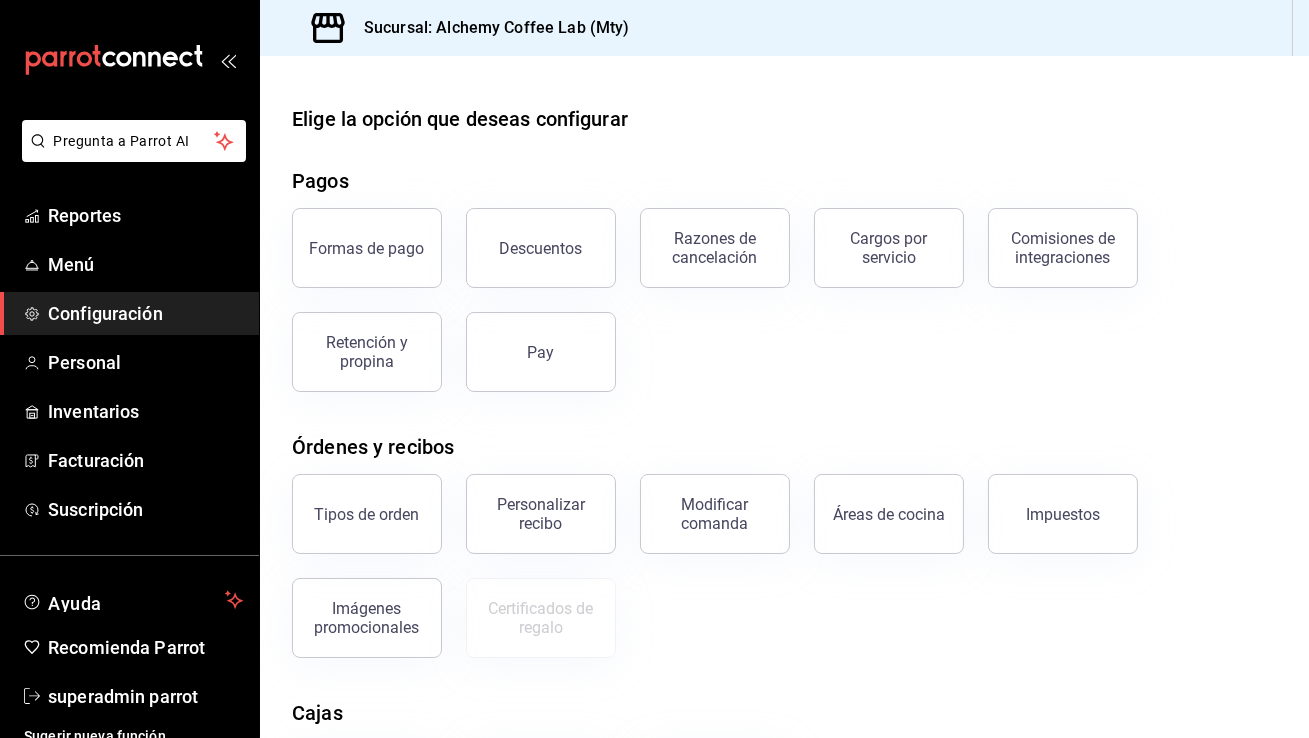 click on "Formas de pago Descuentos Razones de cancelación Cargos por servicio Comisiones de integraciones Retención y propina Pay" at bounding box center [772, 288] 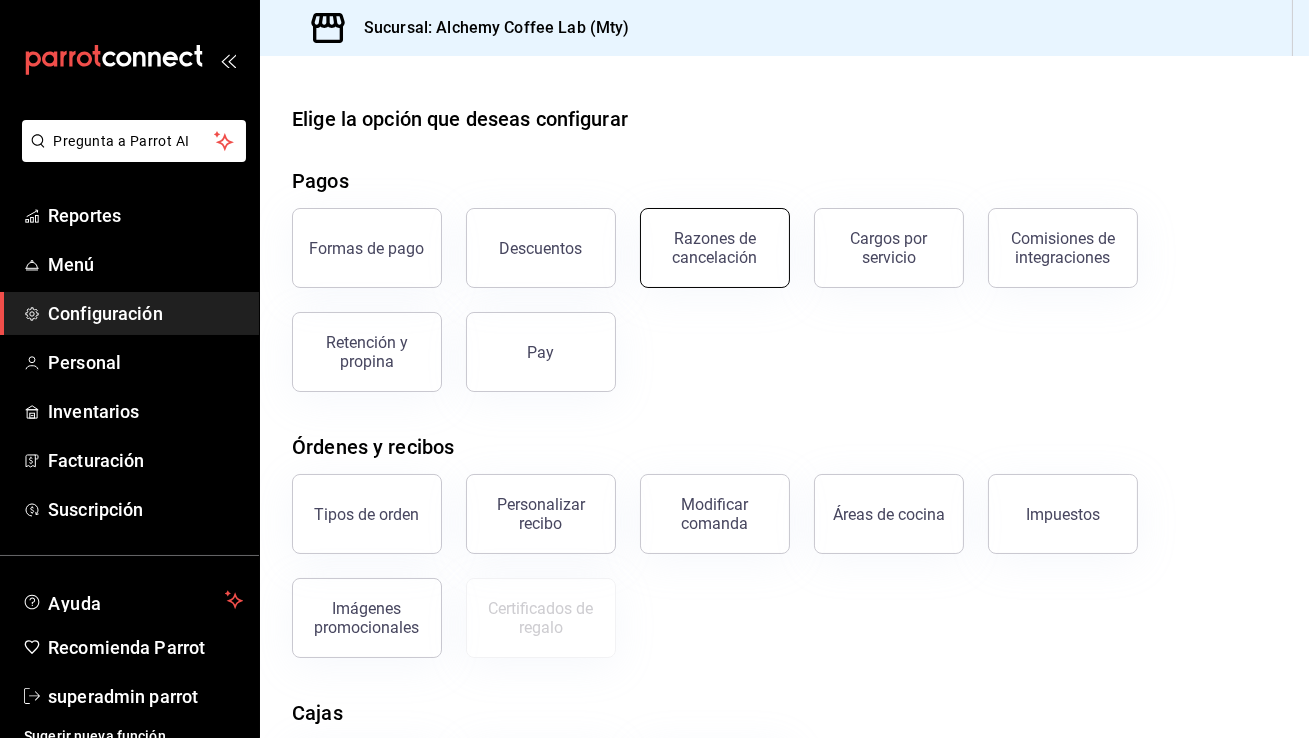 click on "Razones de cancelación" at bounding box center [715, 248] 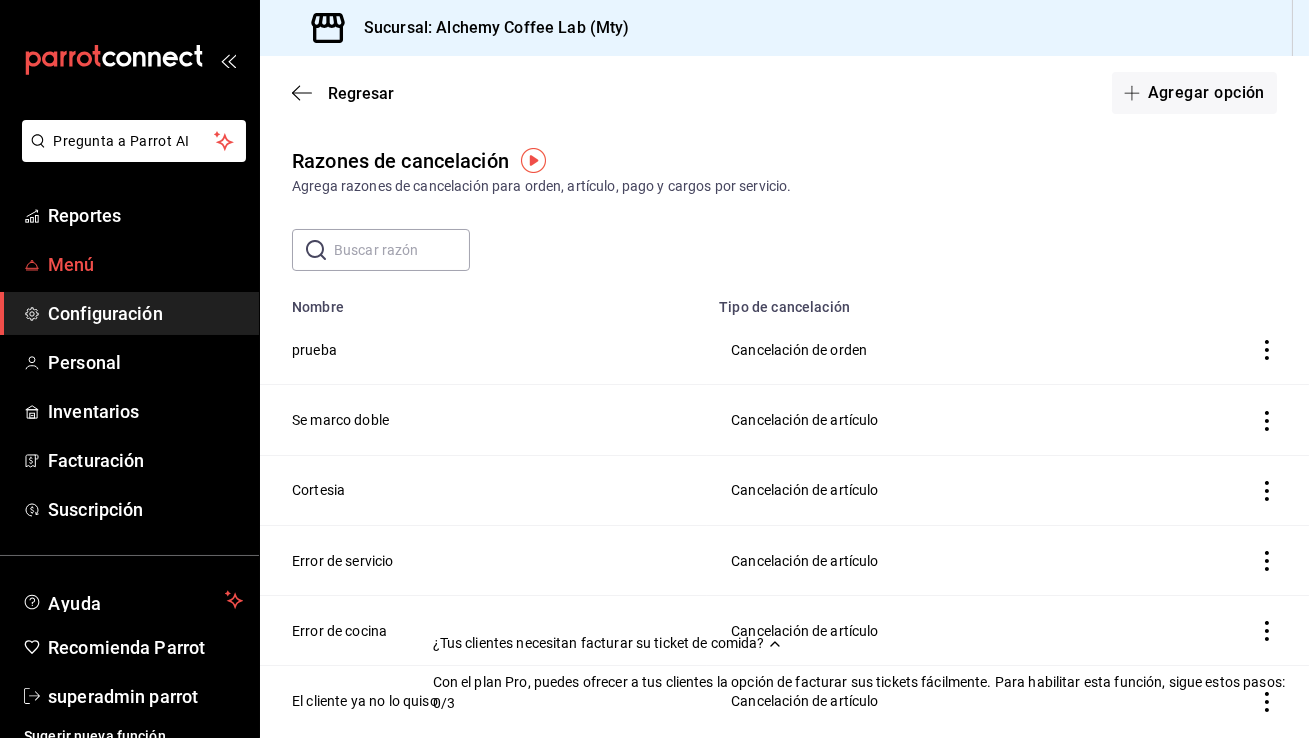 click on "Menú" at bounding box center (145, 264) 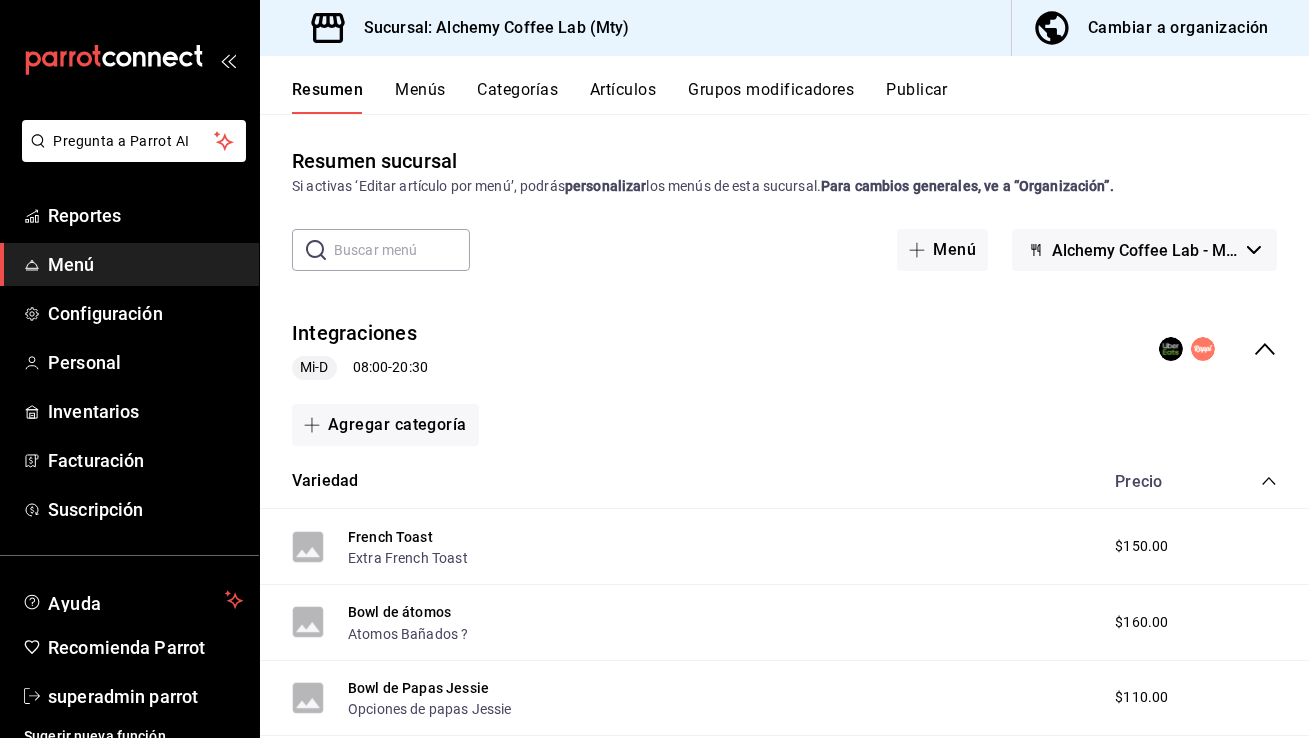 click on "Publicar" at bounding box center (917, 97) 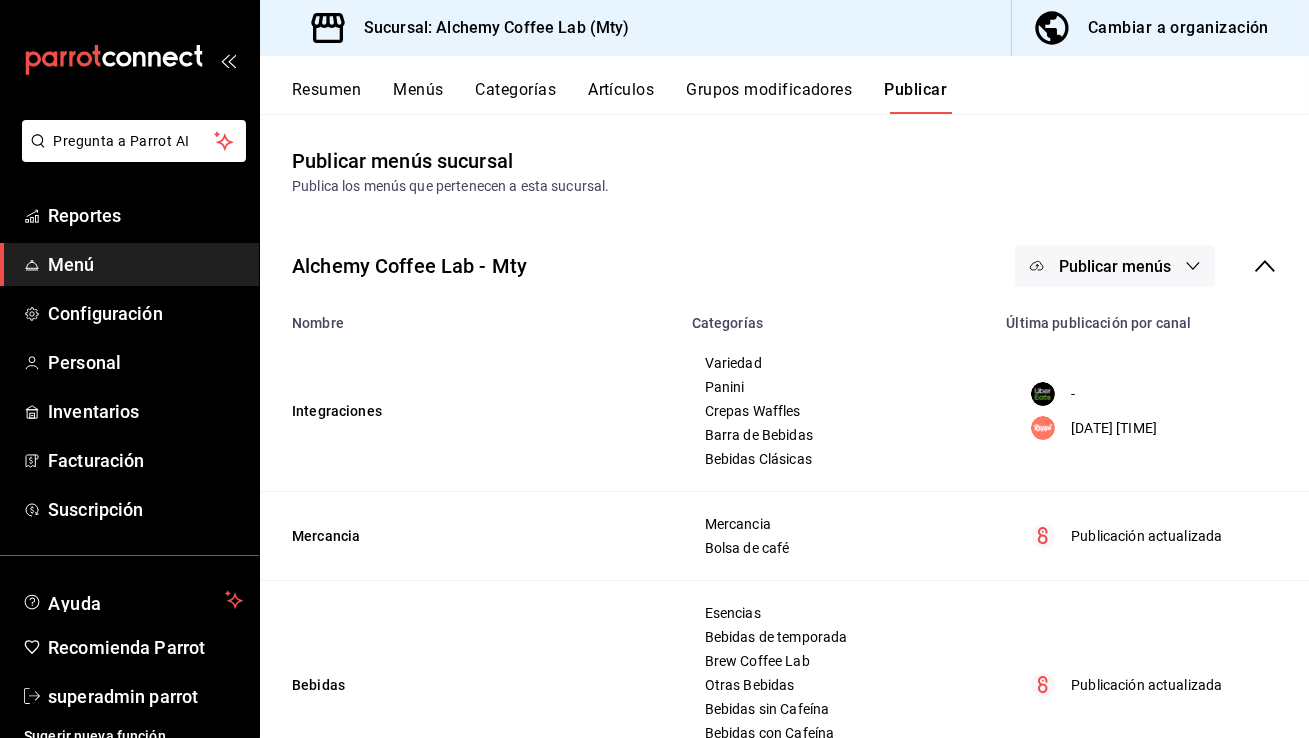 click on "Publicar menús" at bounding box center [1115, 266] 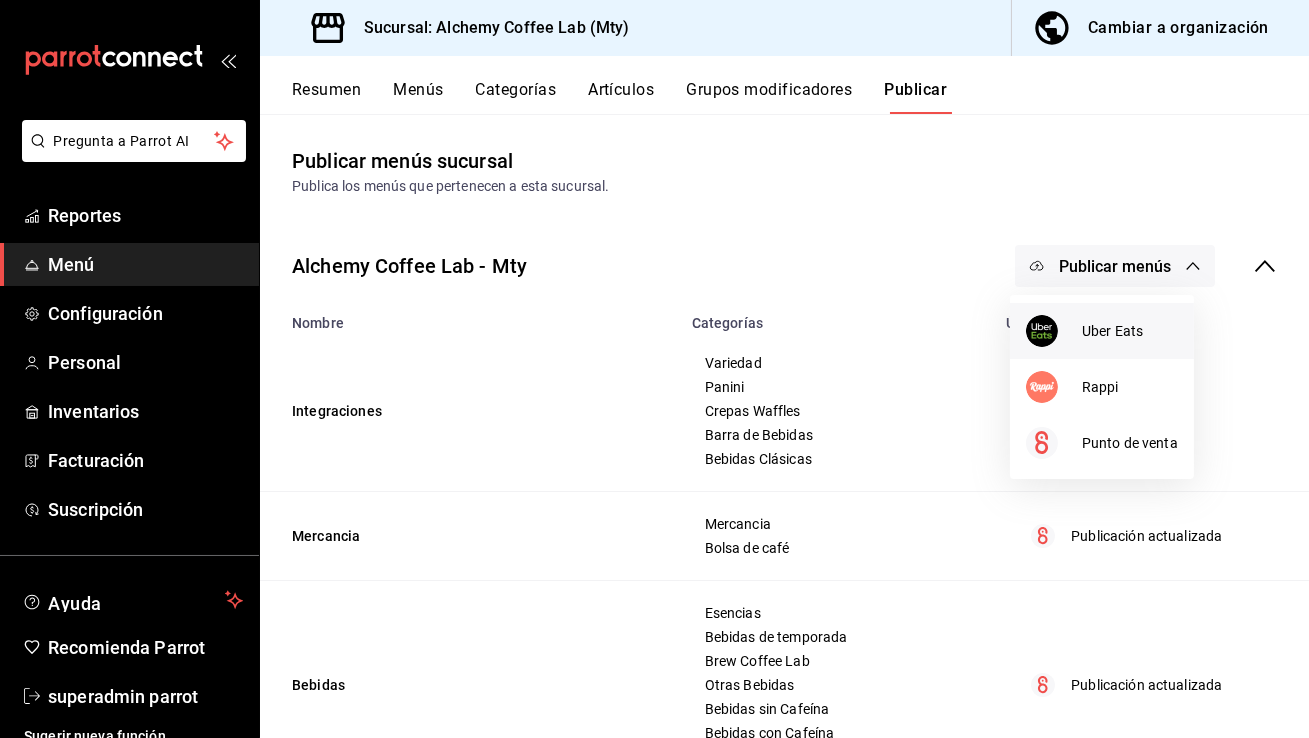 click on "Uber Eats" at bounding box center (1130, 331) 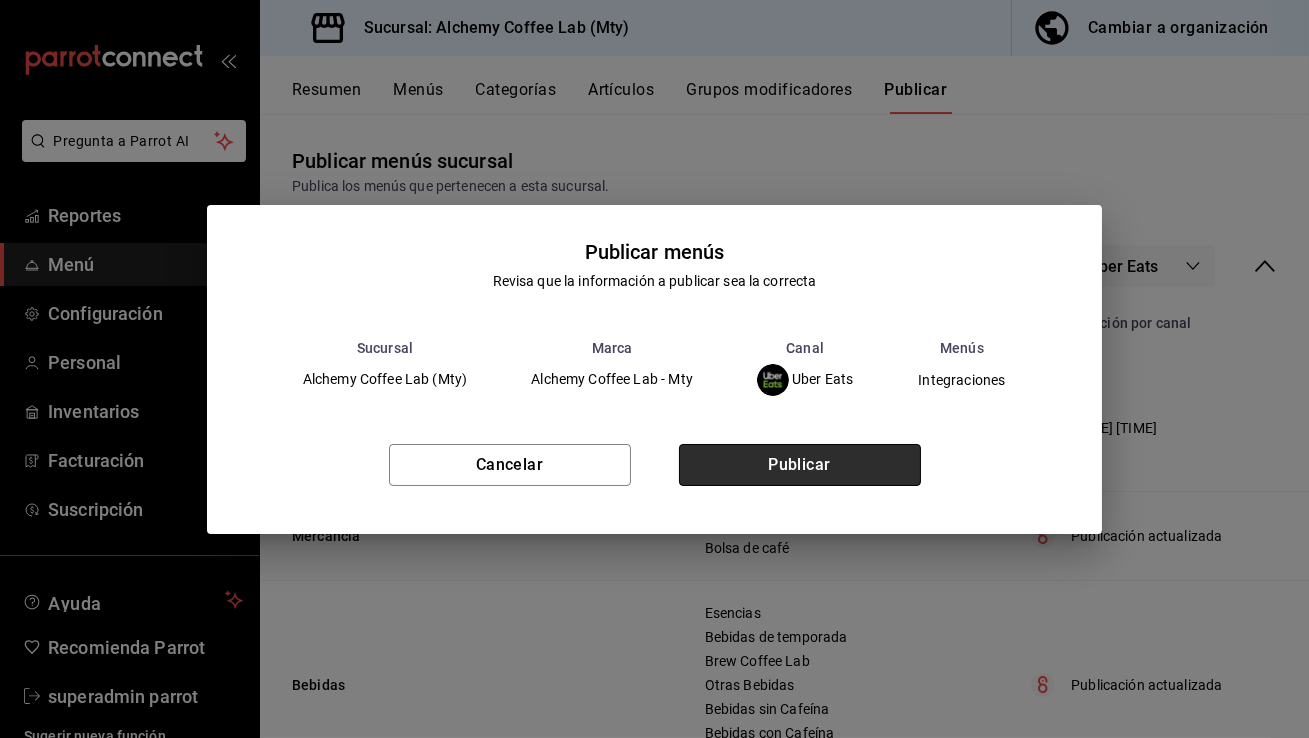 click on "Publicar" at bounding box center (800, 465) 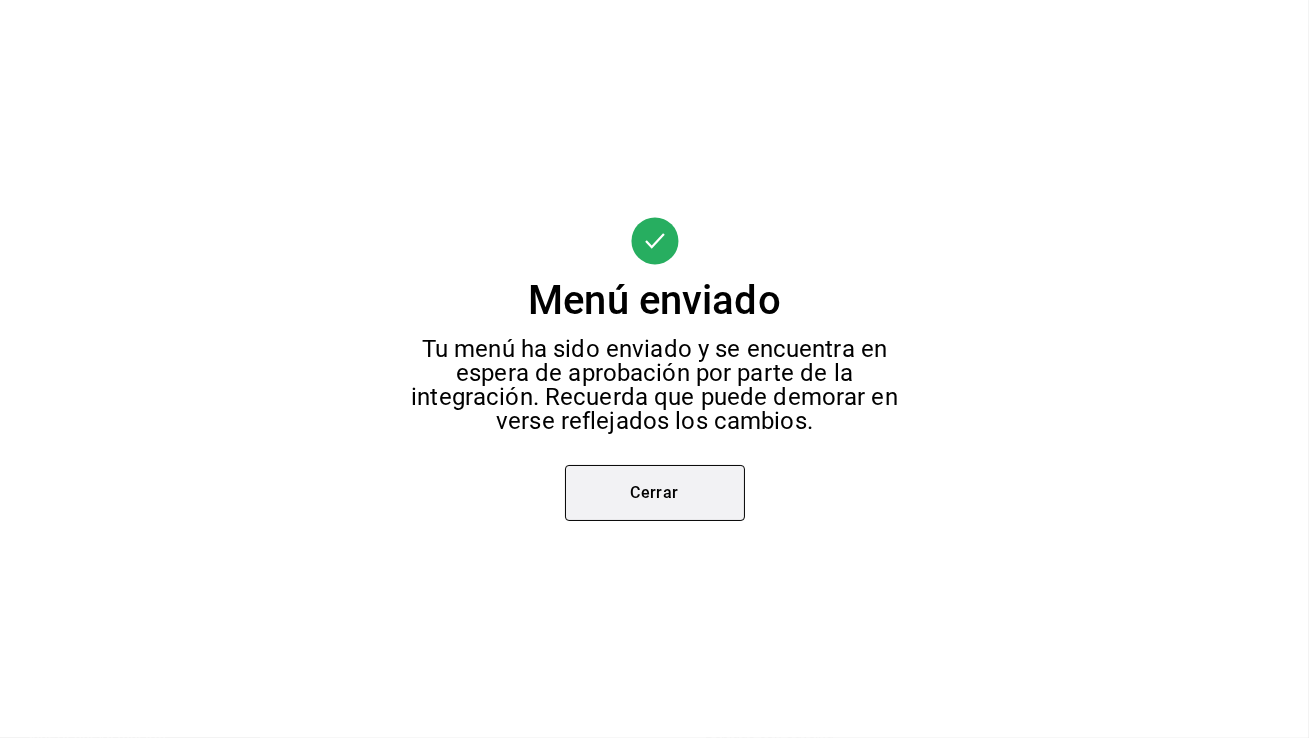 click on "Cerrar" at bounding box center [655, 493] 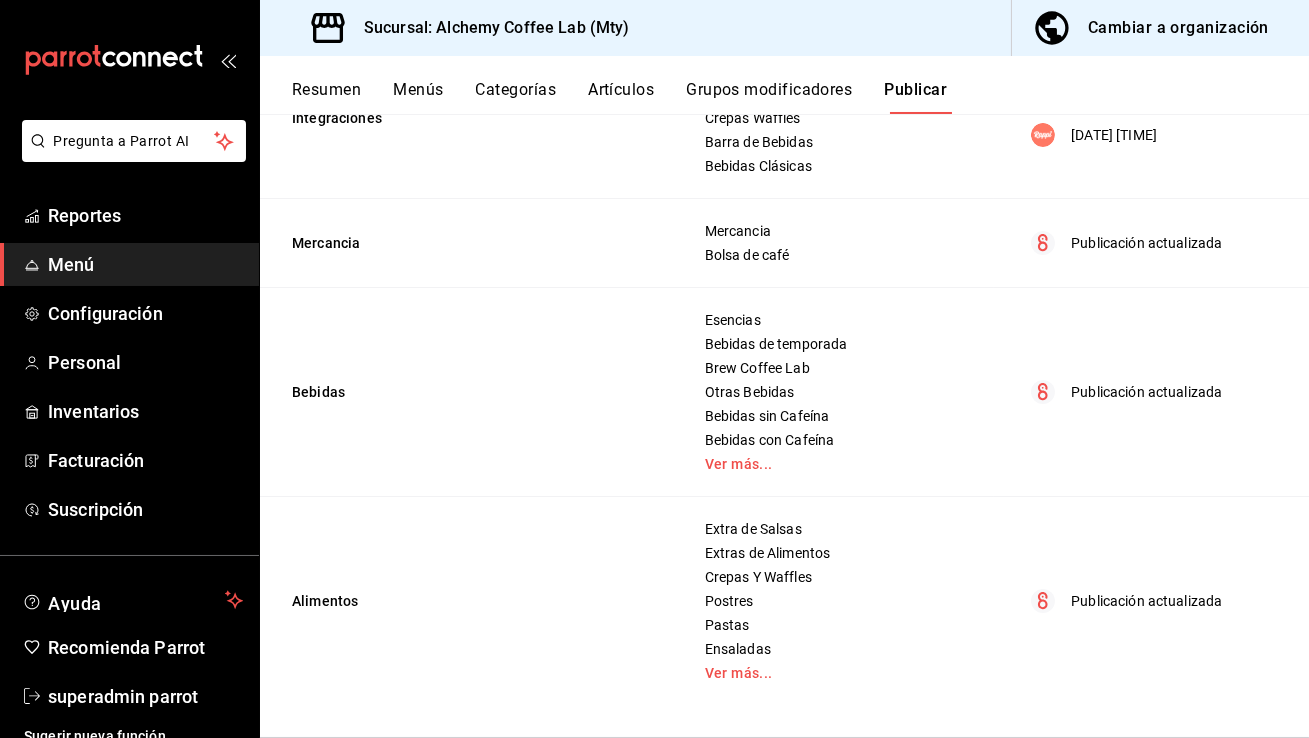 scroll, scrollTop: 0, scrollLeft: 0, axis: both 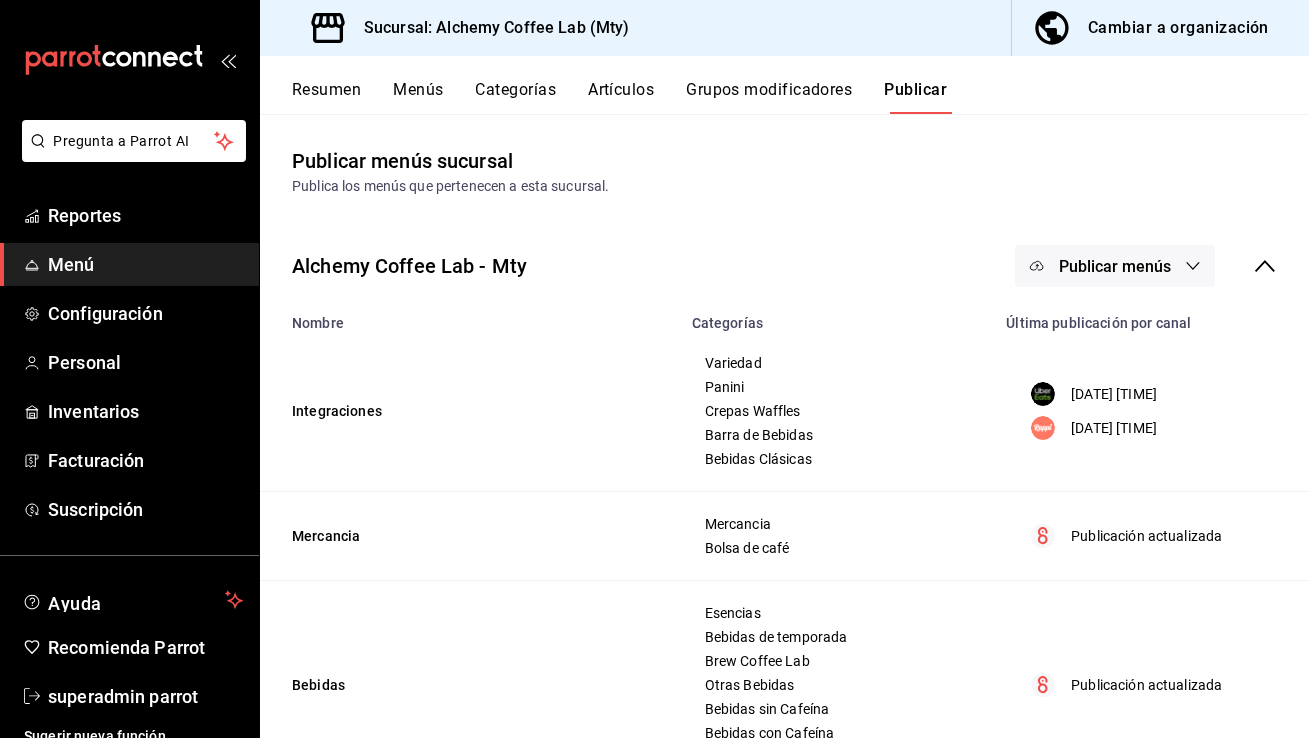 click on "Publicar menús" at bounding box center (1115, 266) 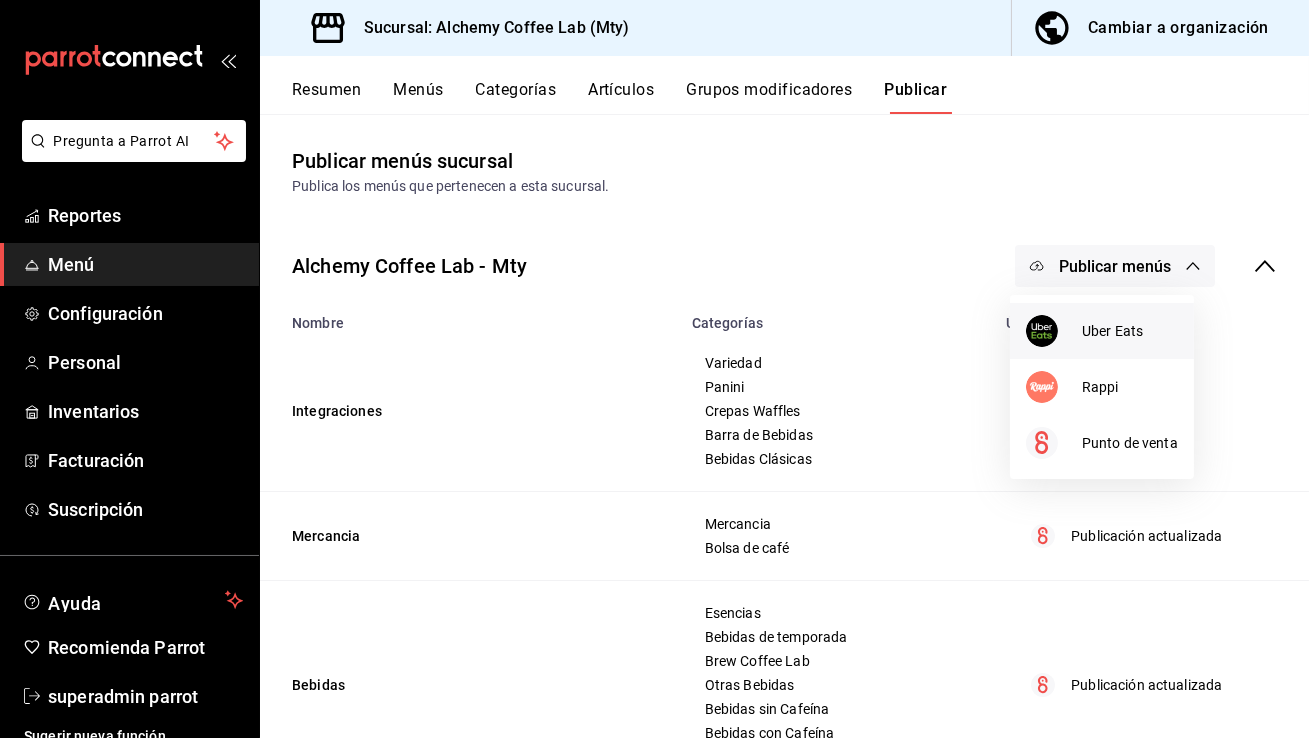 click at bounding box center [1042, 331] 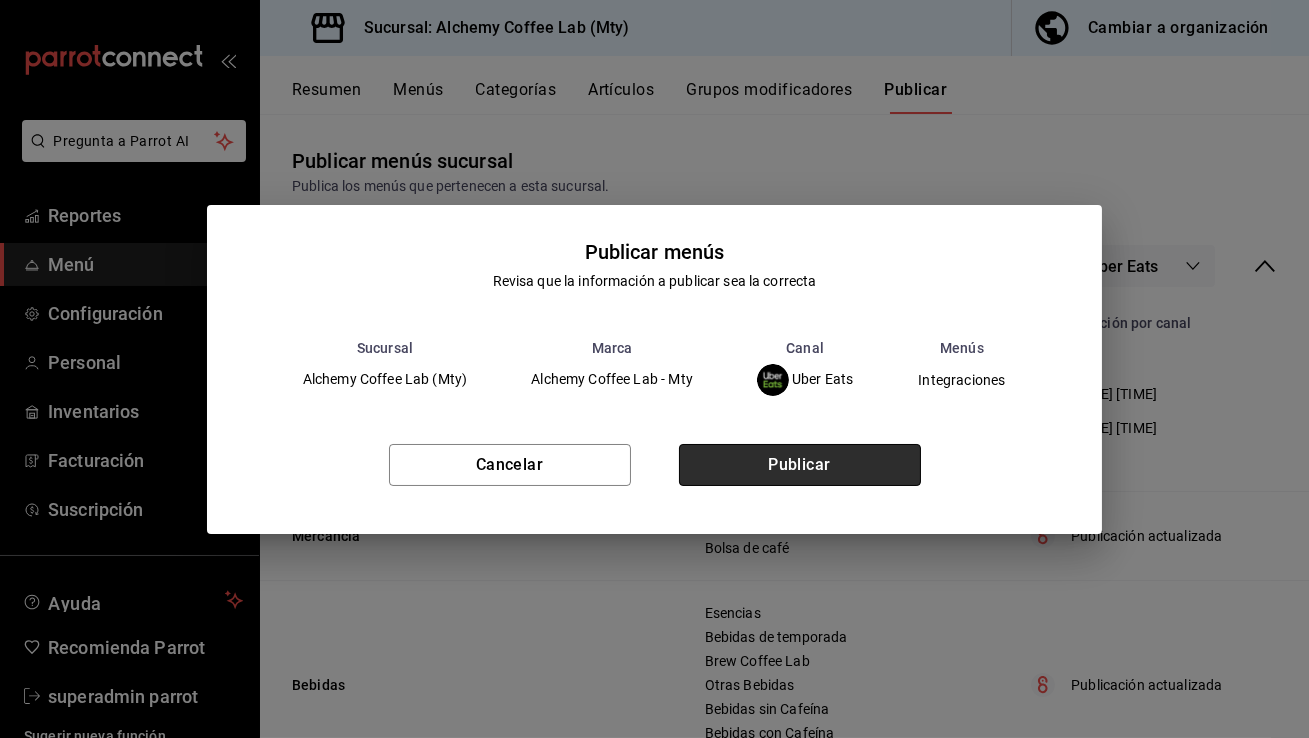 click on "Publicar" at bounding box center (800, 465) 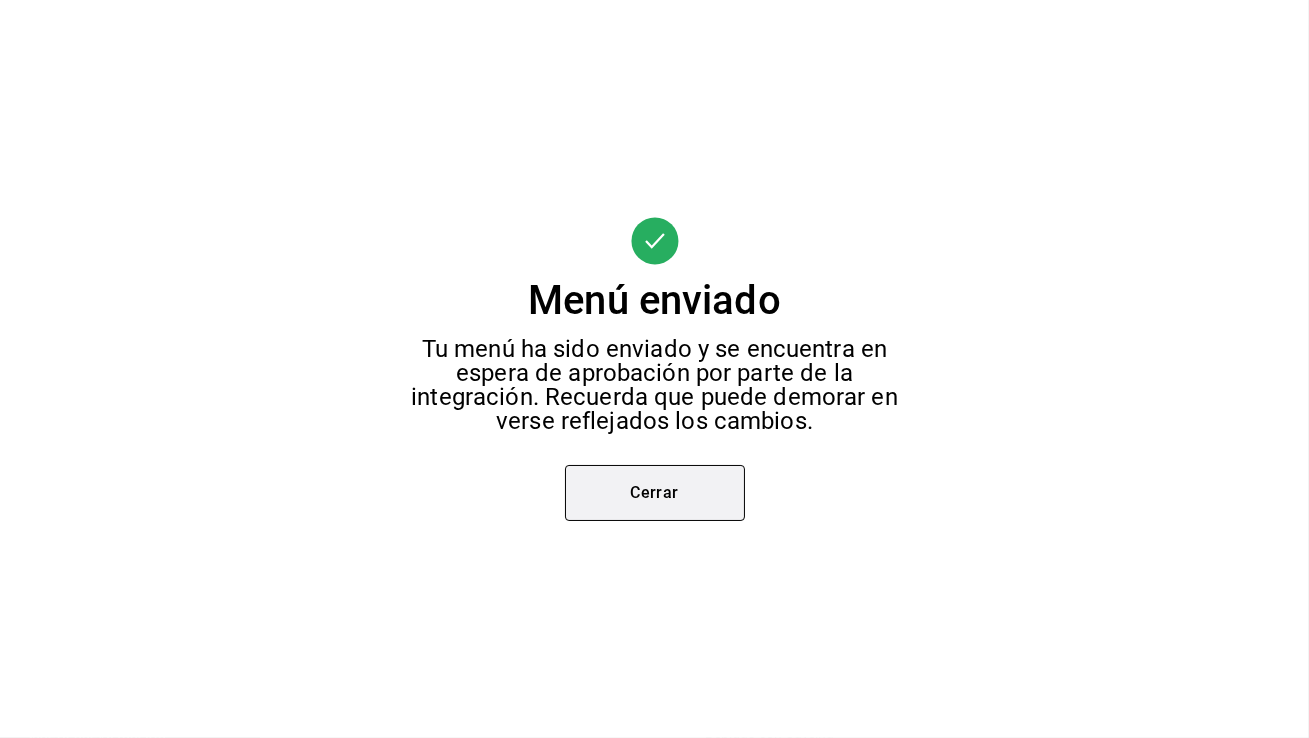 click on "Cerrar" at bounding box center [655, 493] 